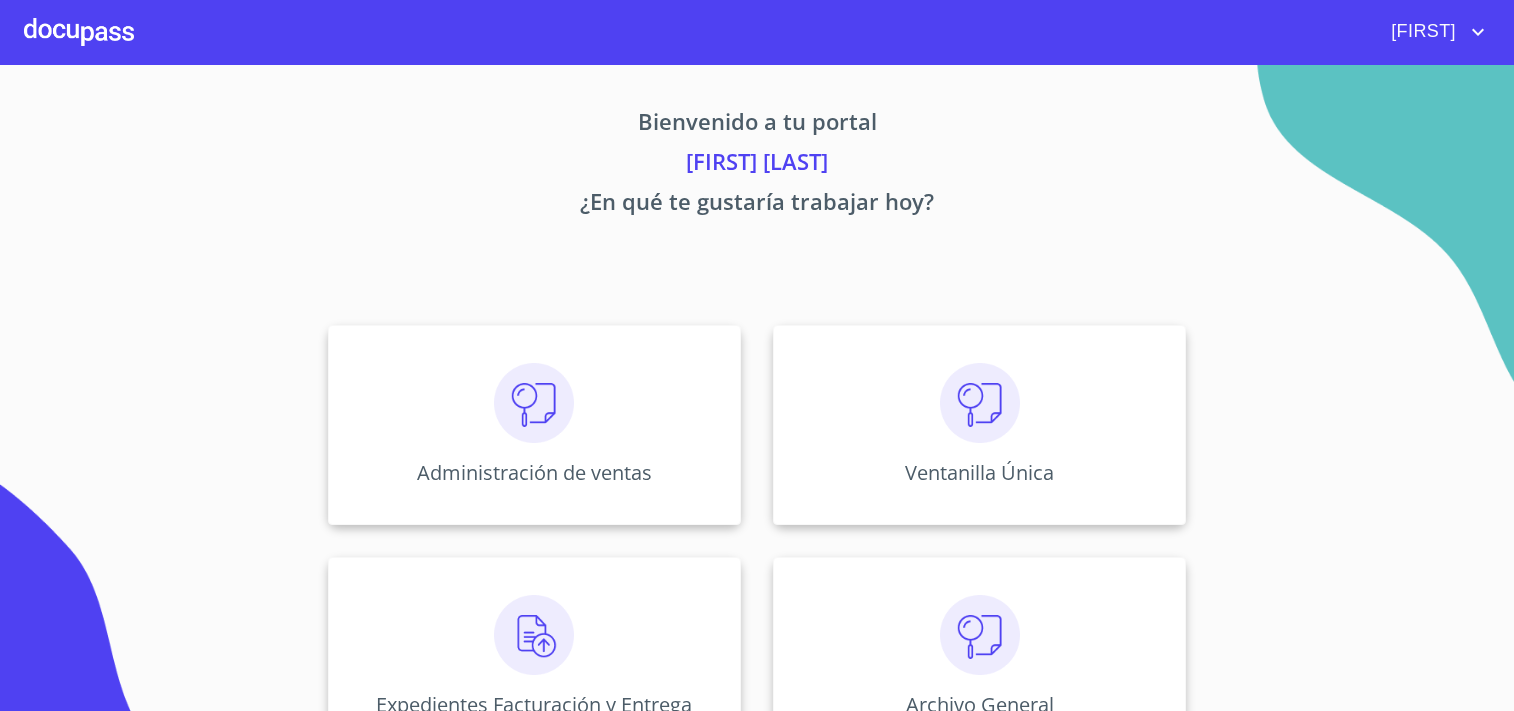 scroll, scrollTop: 0, scrollLeft: 0, axis: both 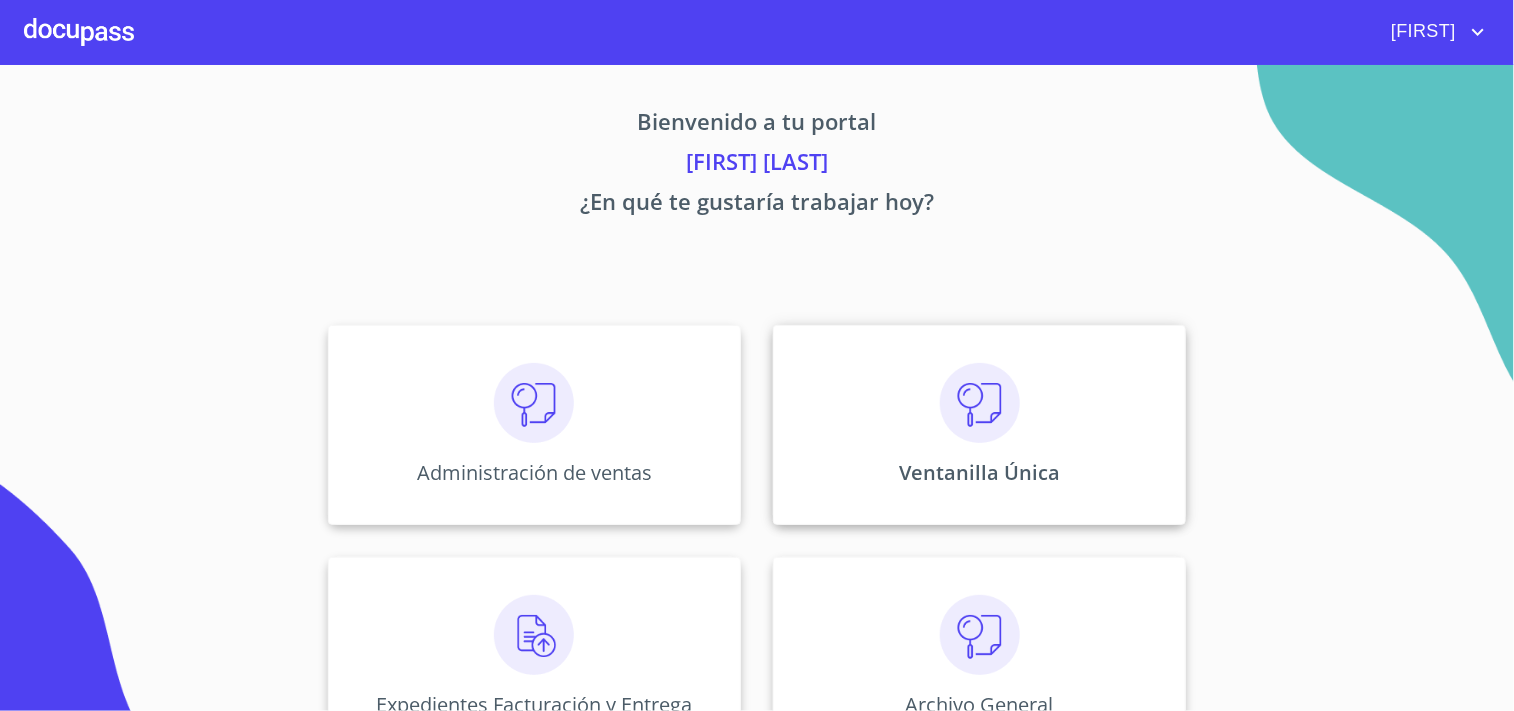 click on "Ventanilla Única" at bounding box center [979, 425] 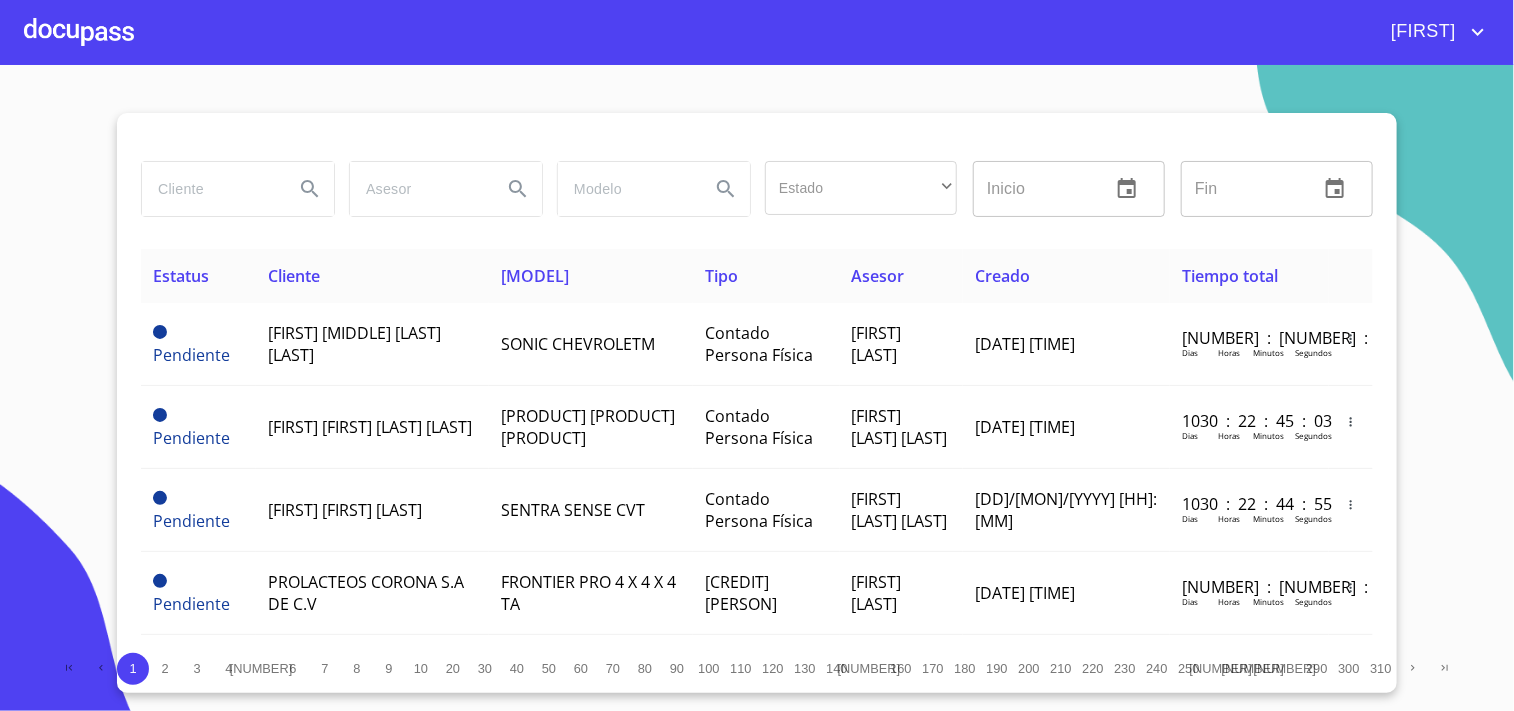 click at bounding box center [210, 189] 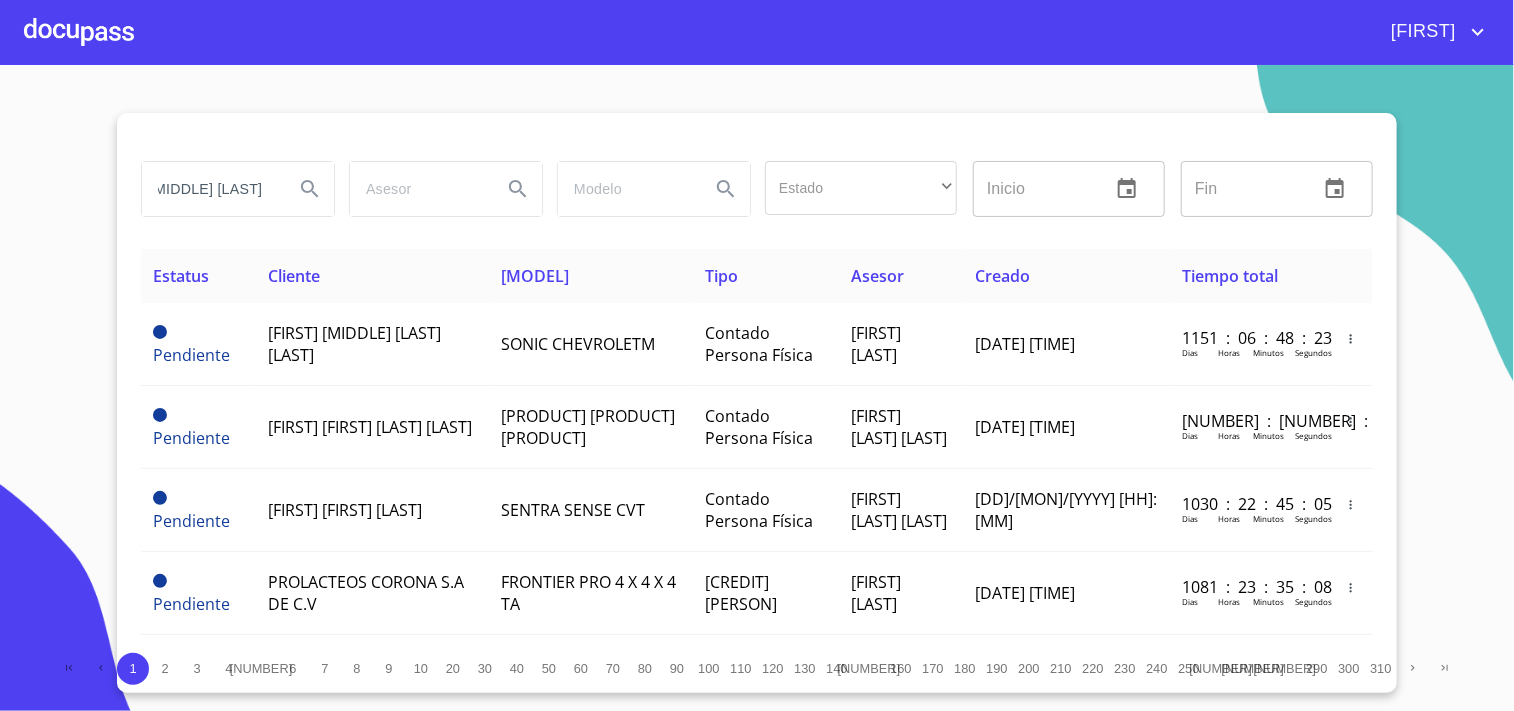 scroll, scrollTop: 0, scrollLeft: 94, axis: horizontal 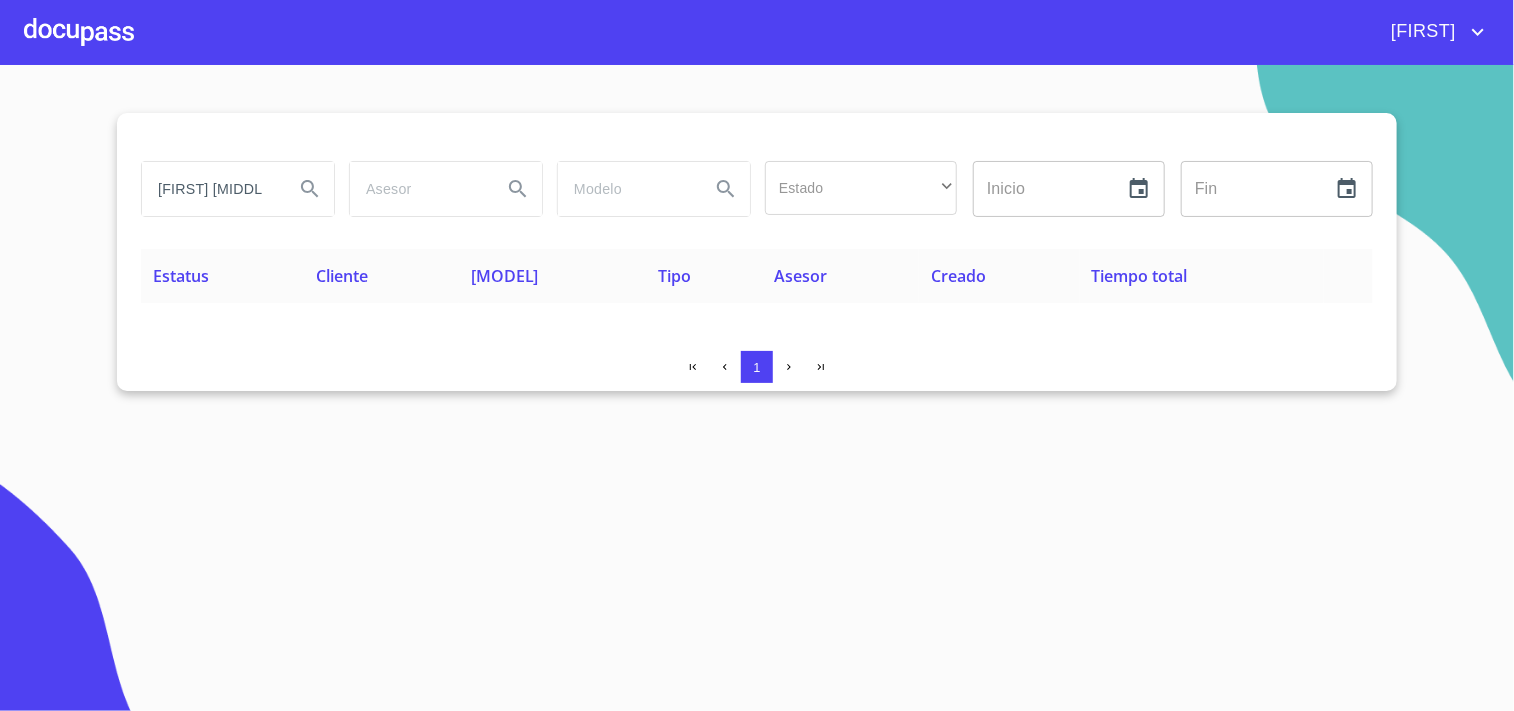 drag, startPoint x: 270, startPoint y: 188, endPoint x: 6, endPoint y: 184, distance: 264.0303 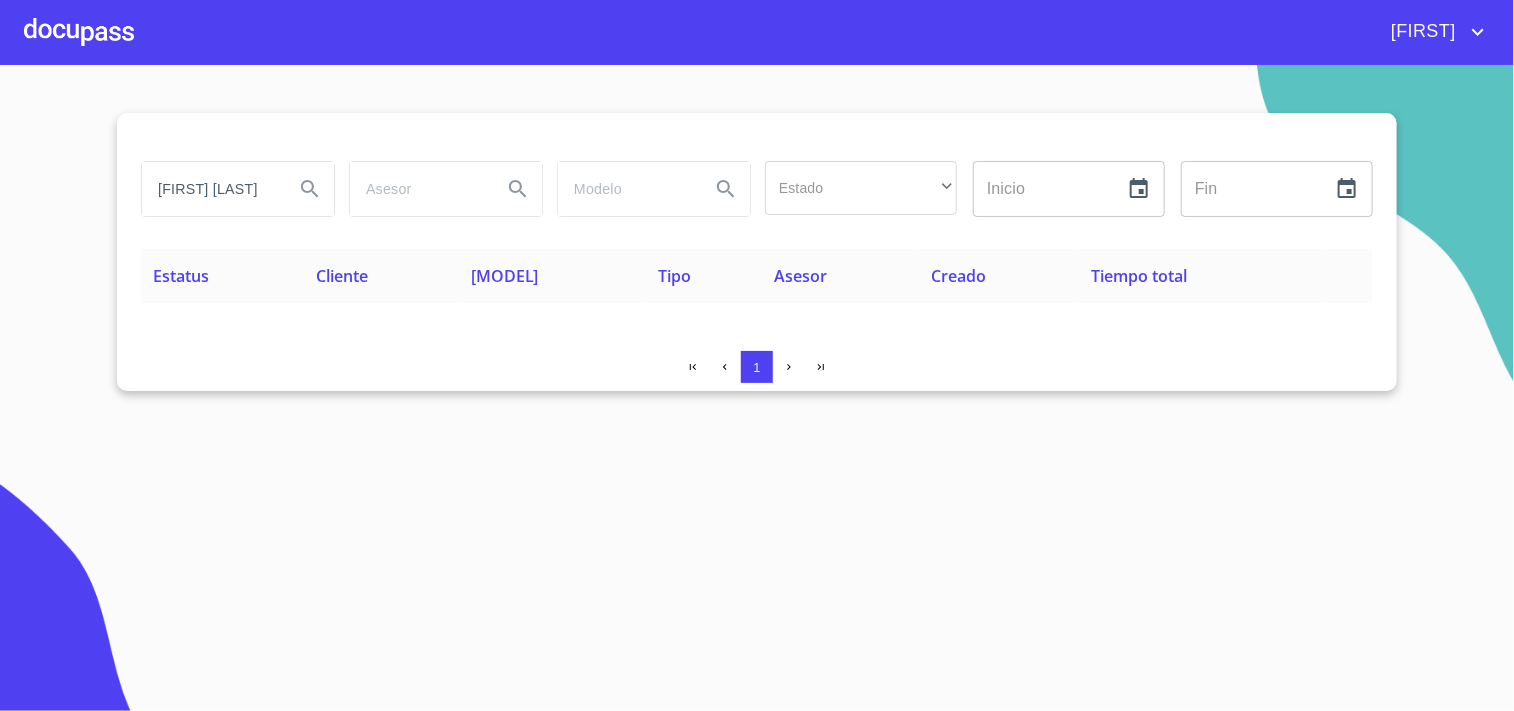 scroll, scrollTop: 0, scrollLeft: 0, axis: both 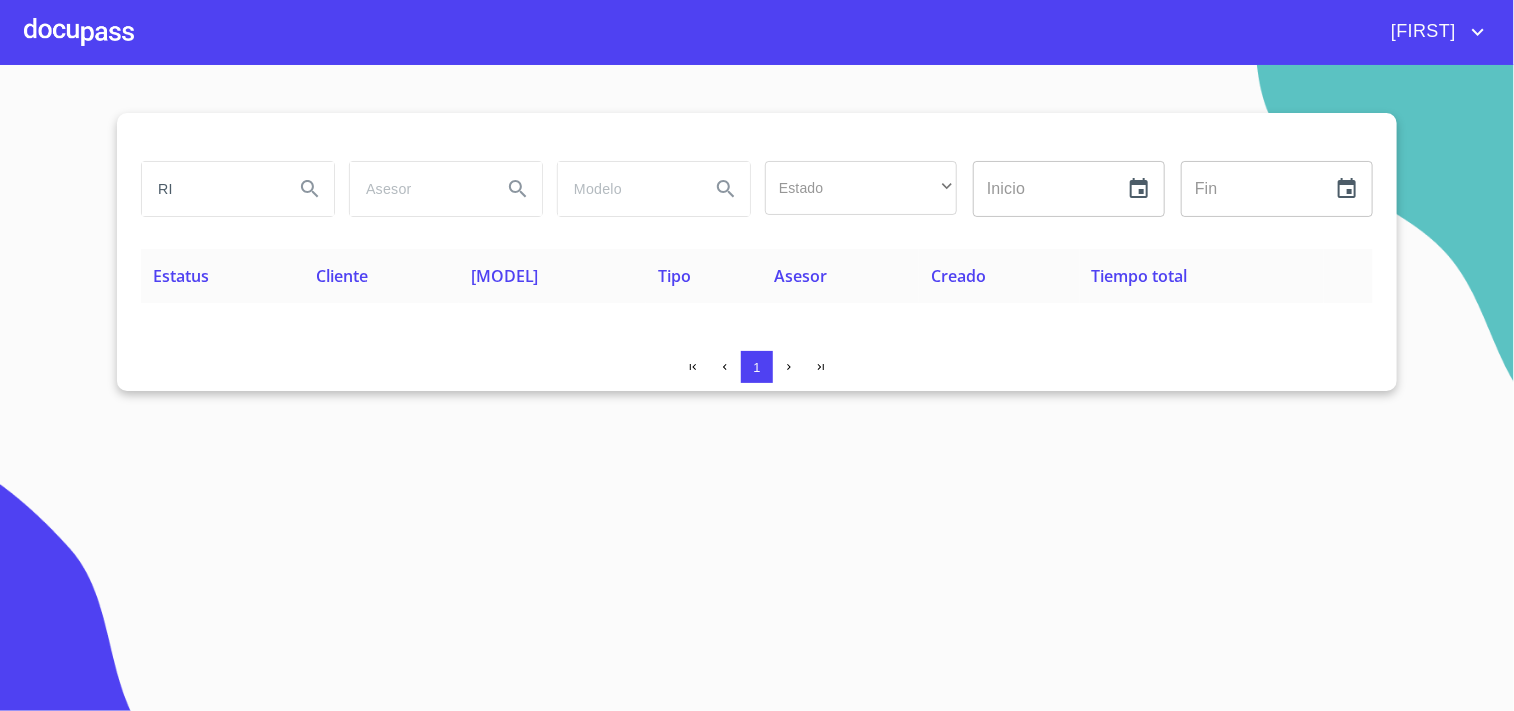 type on "R" 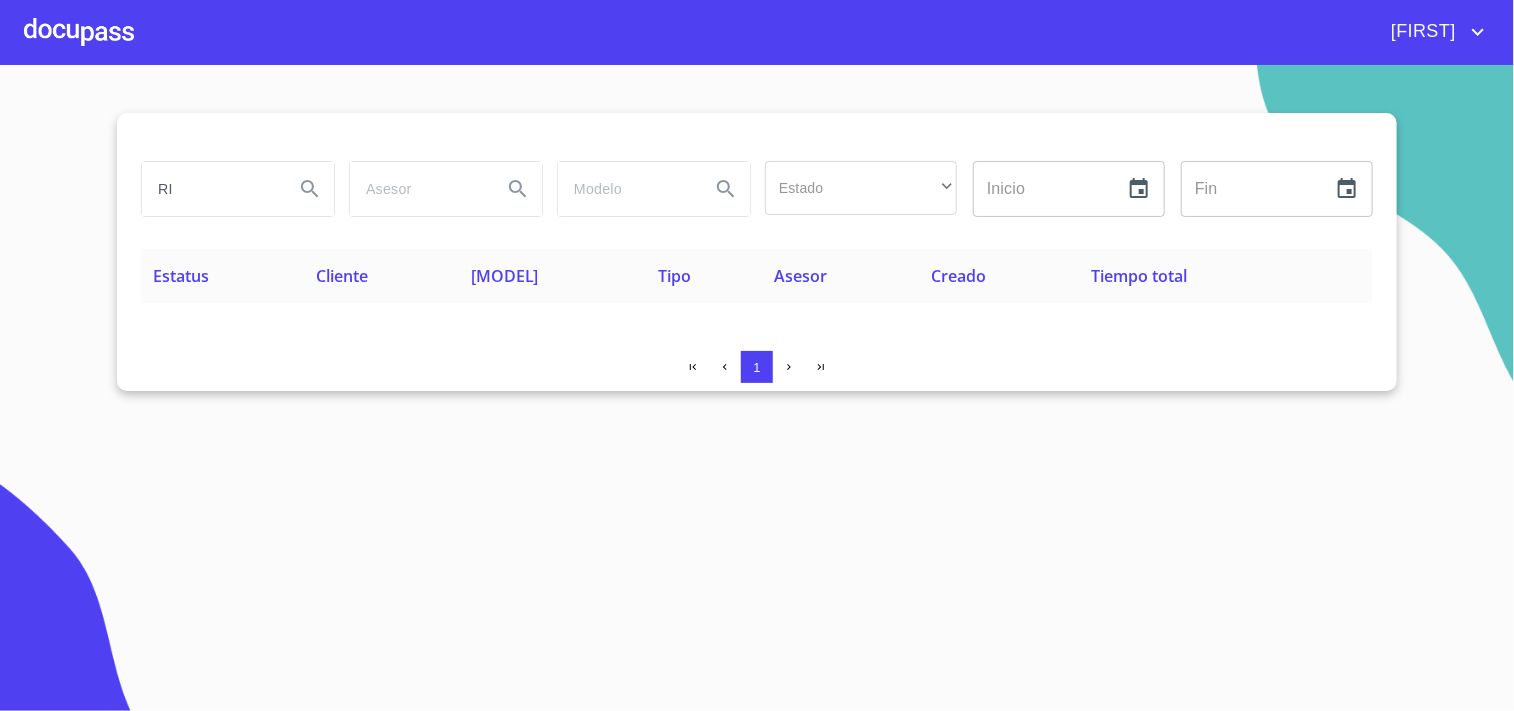 type on "R" 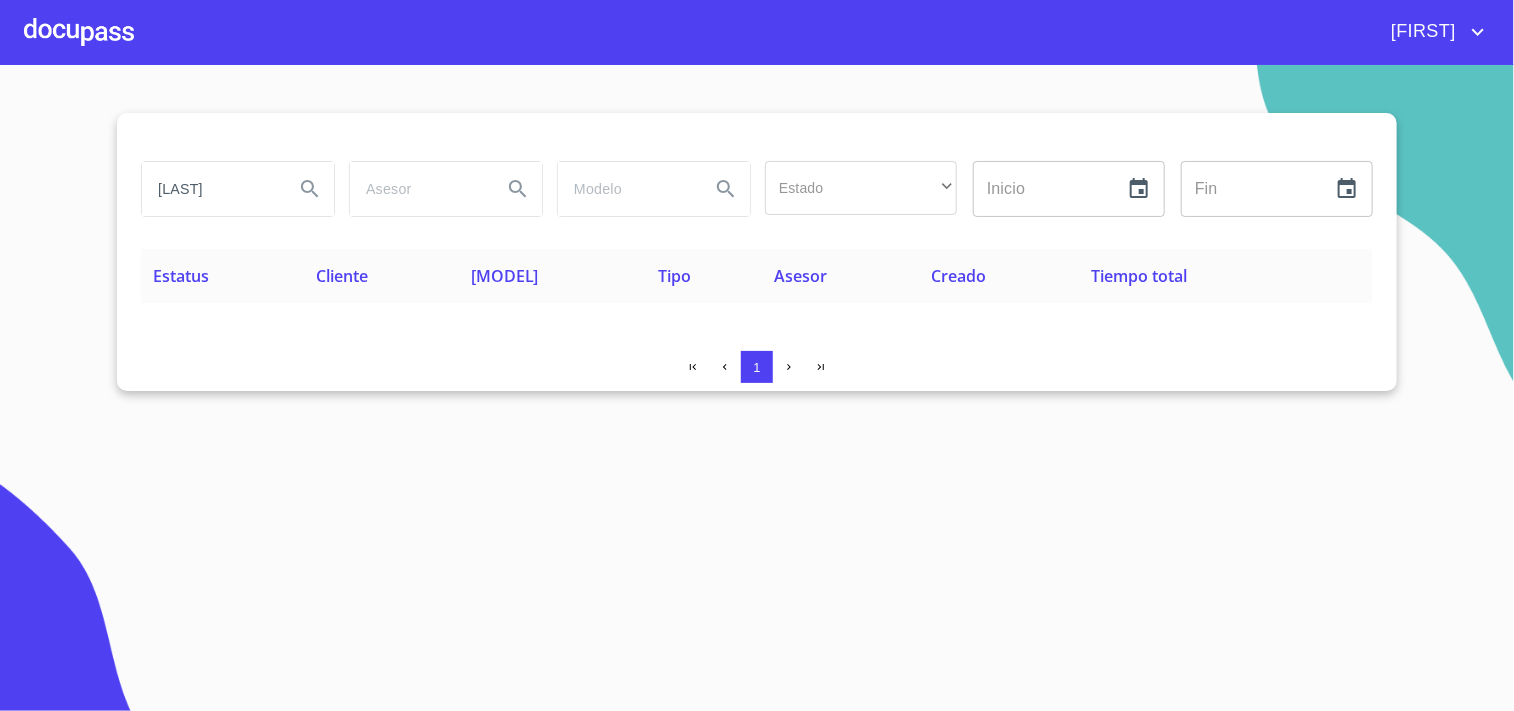 scroll, scrollTop: 0, scrollLeft: 25, axis: horizontal 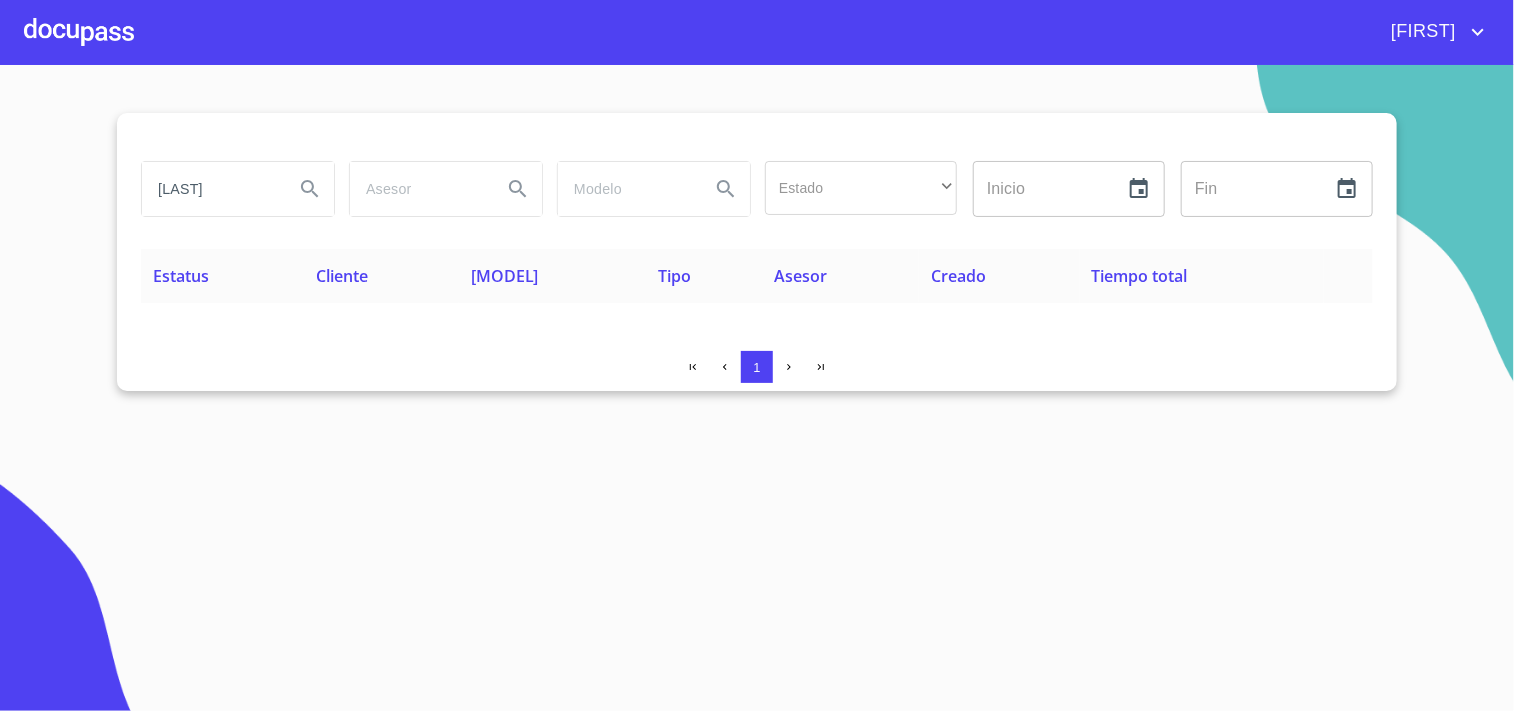 type on "[LAST]" 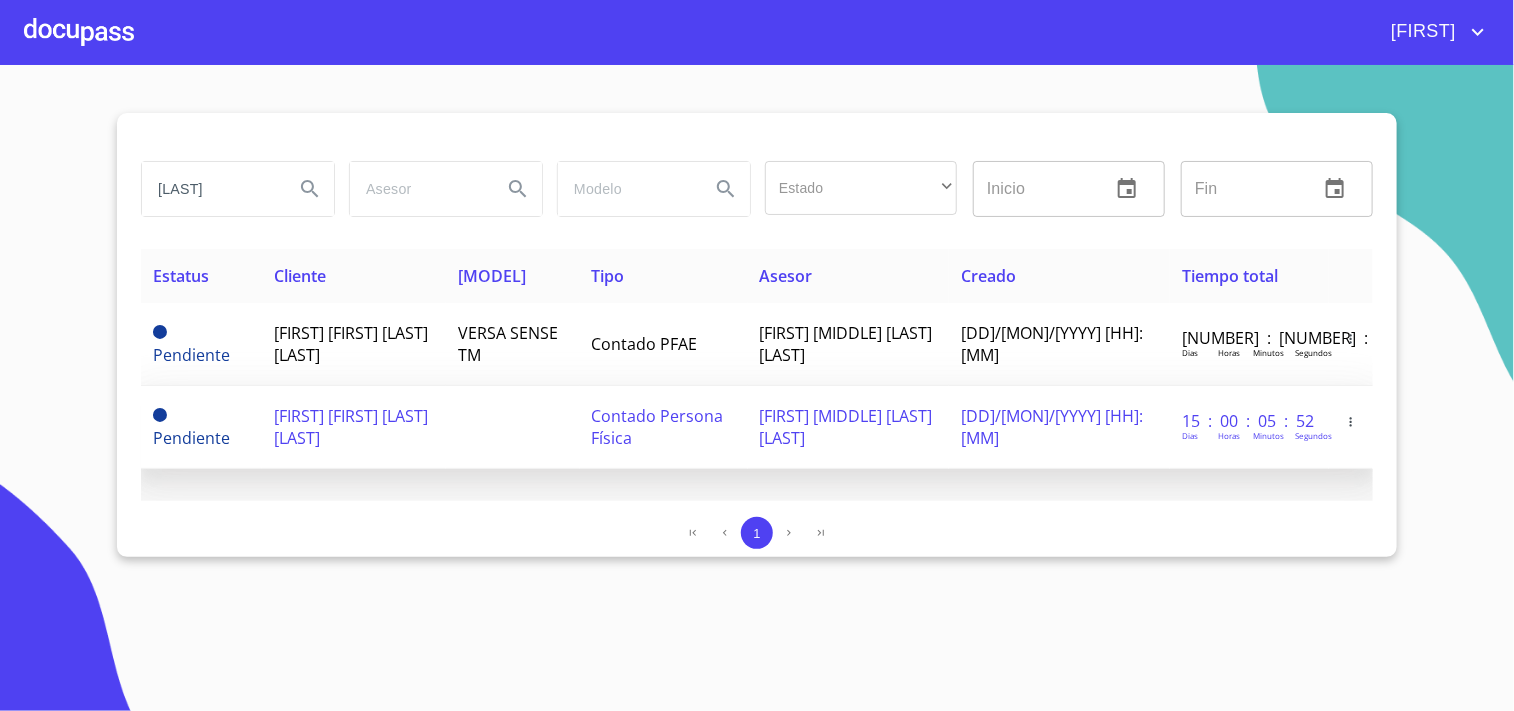 click on "[FIRST] [MIDDLE] [LAST] [LAST]" at bounding box center [849, 427] 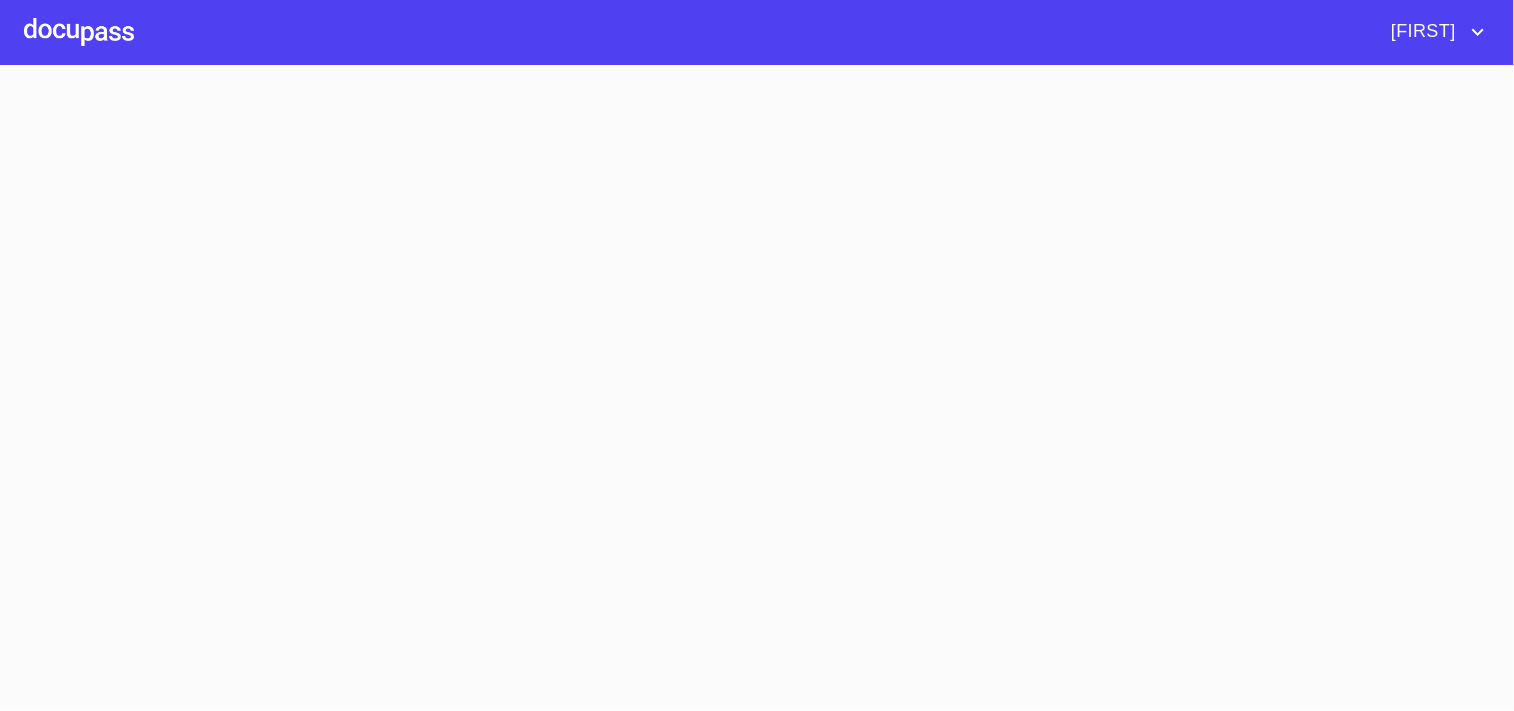 click at bounding box center [757, 388] 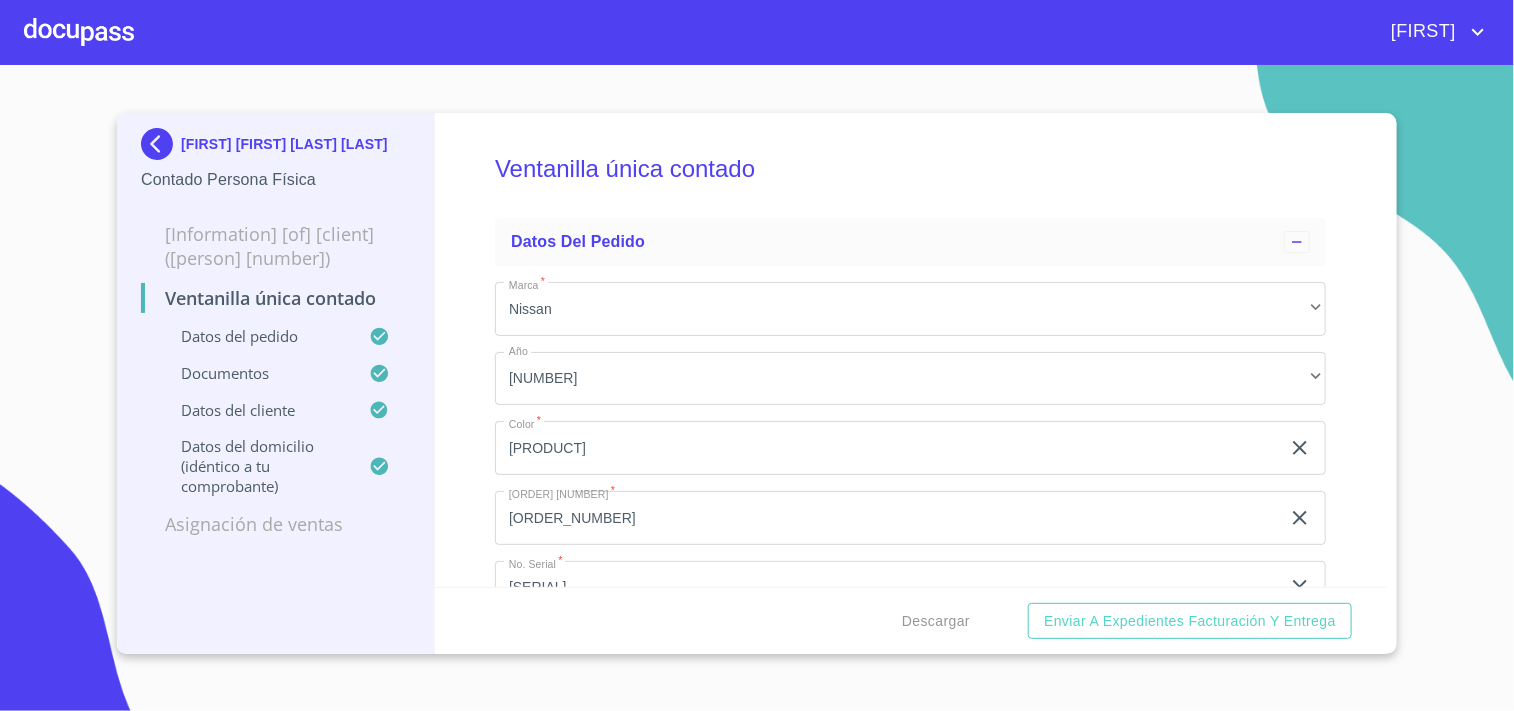 scroll, scrollTop: 0, scrollLeft: 0, axis: both 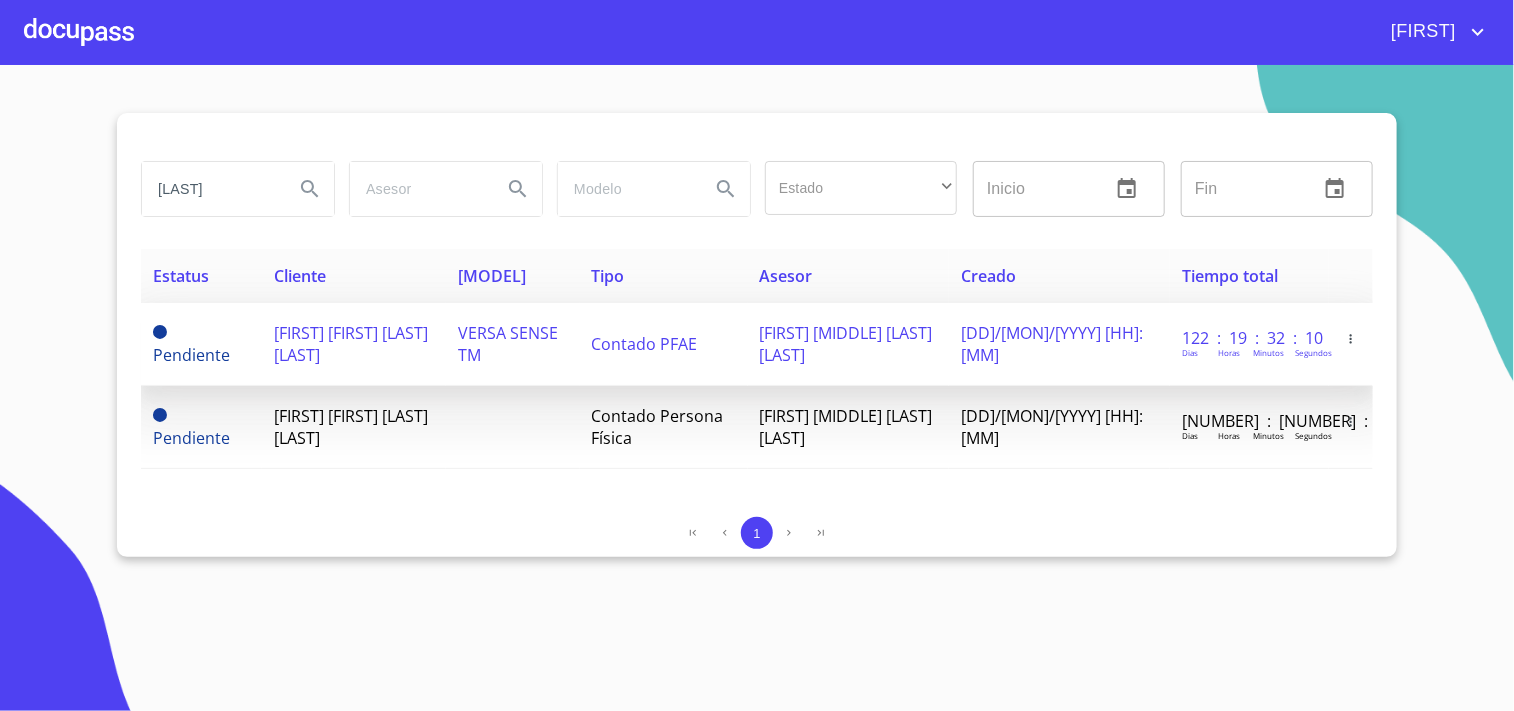 click on "[FIRST] [FIRST] [LAST] [LAST]" at bounding box center (353, 344) 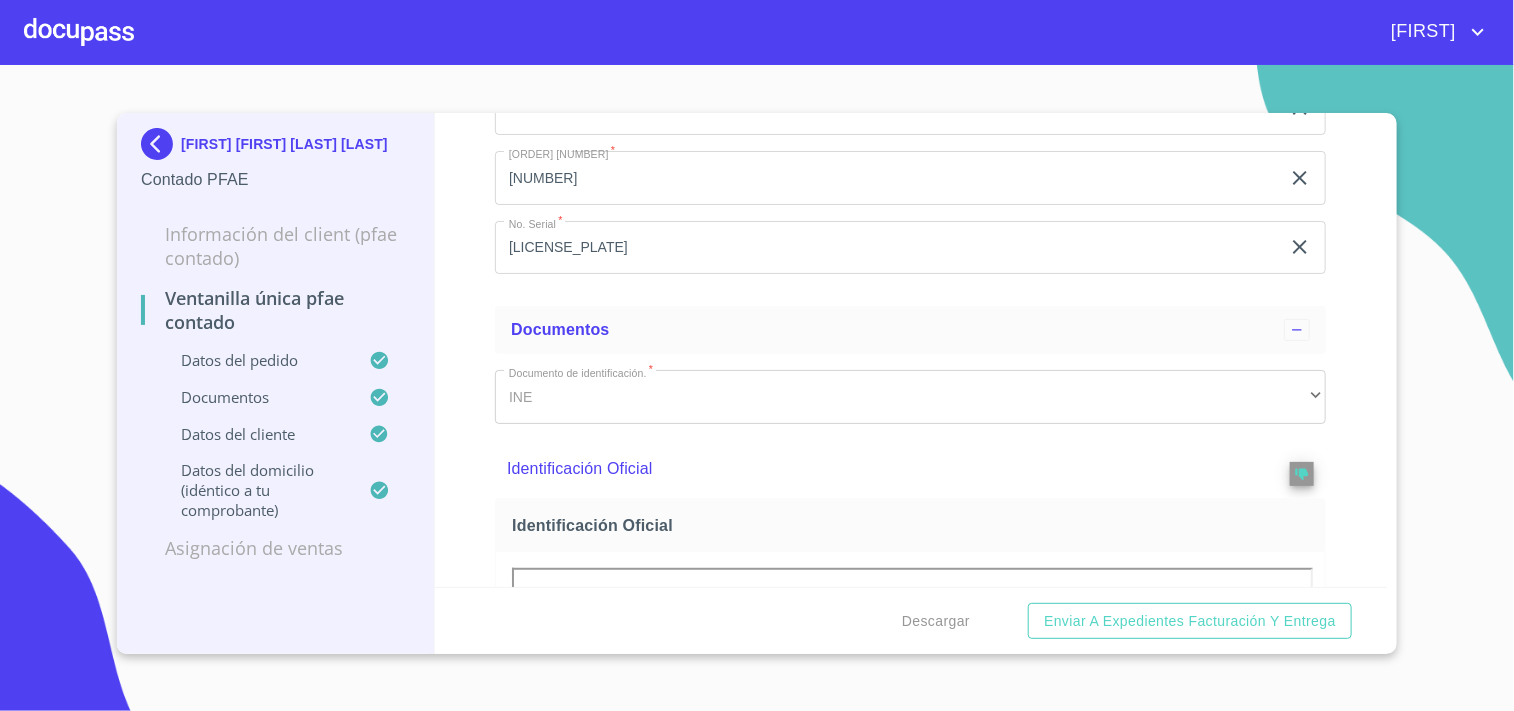 scroll, scrollTop: 666, scrollLeft: 0, axis: vertical 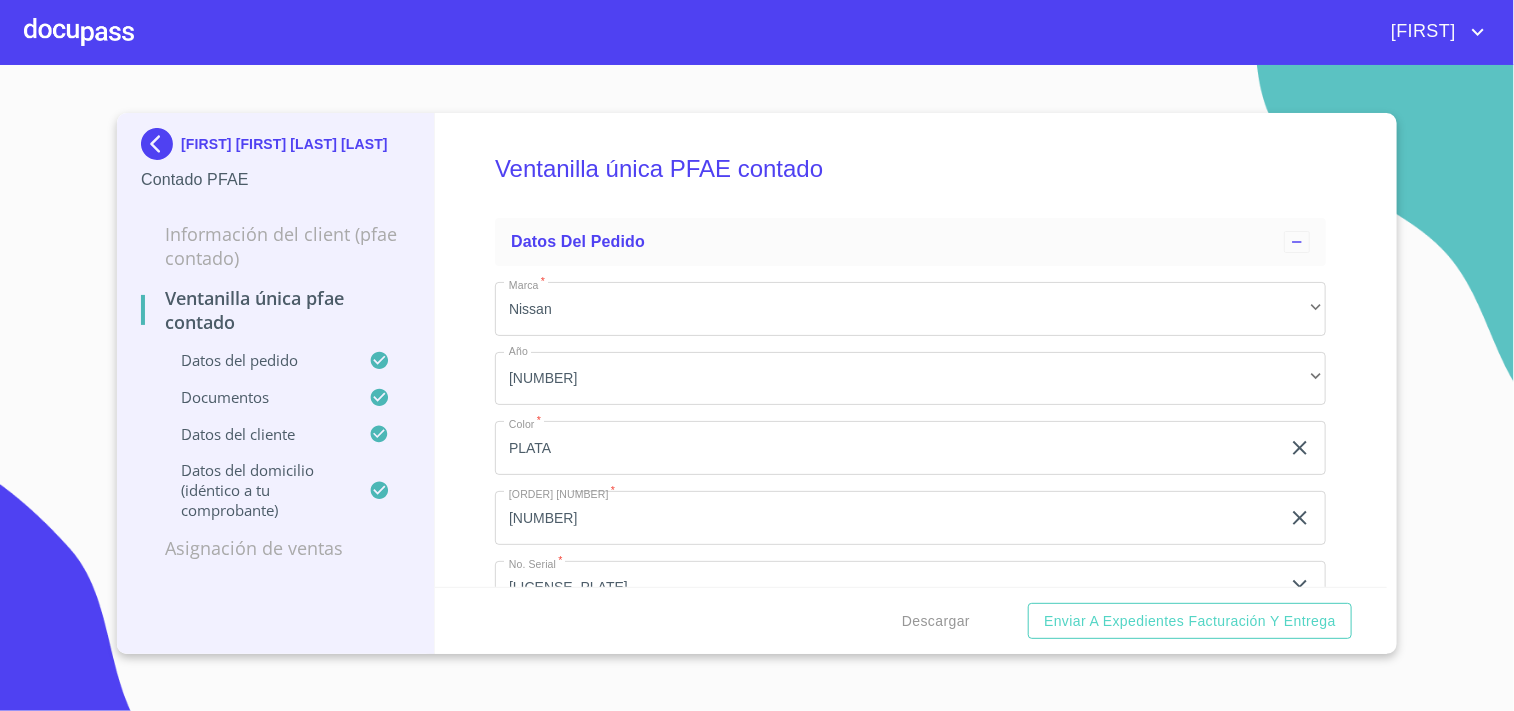 click at bounding box center [161, 144] 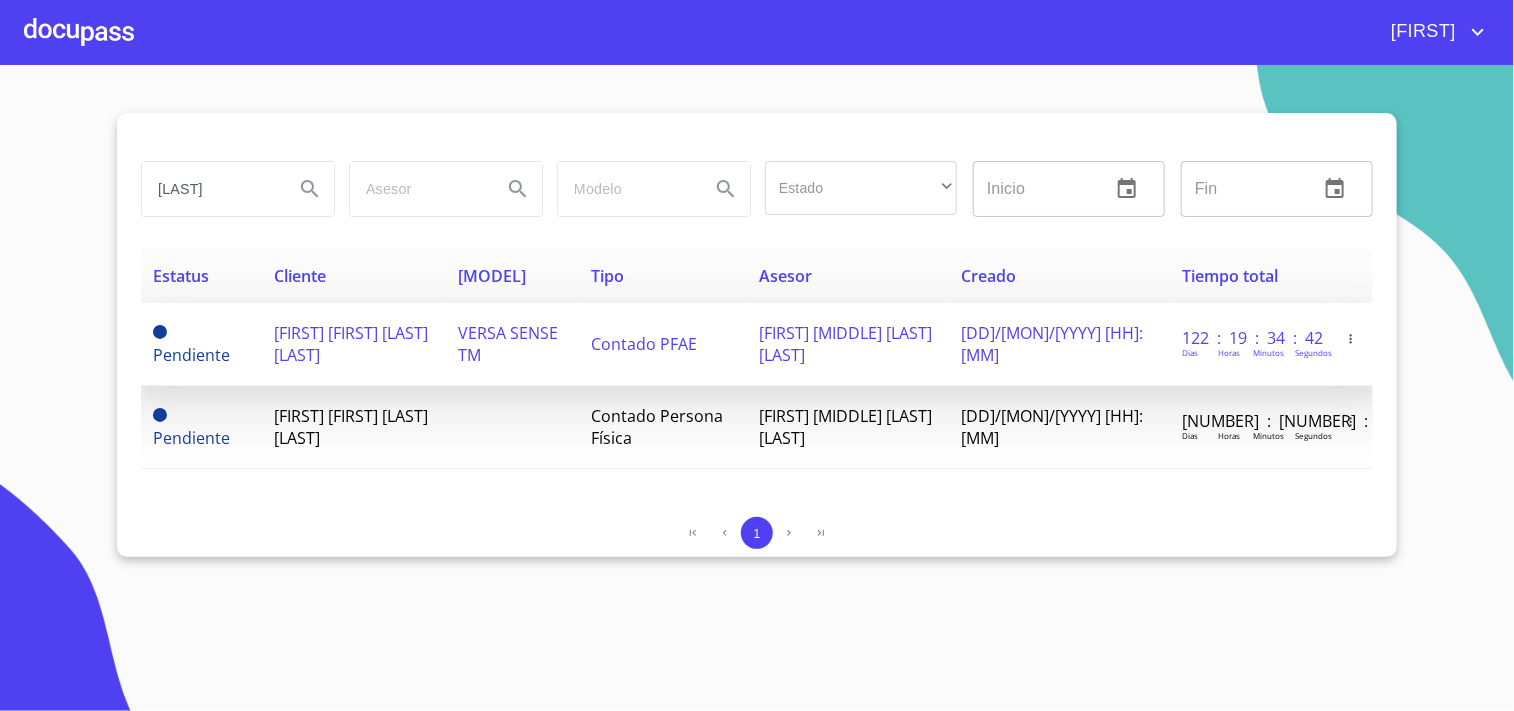 click on "Contado PFAE" at bounding box center [645, 344] 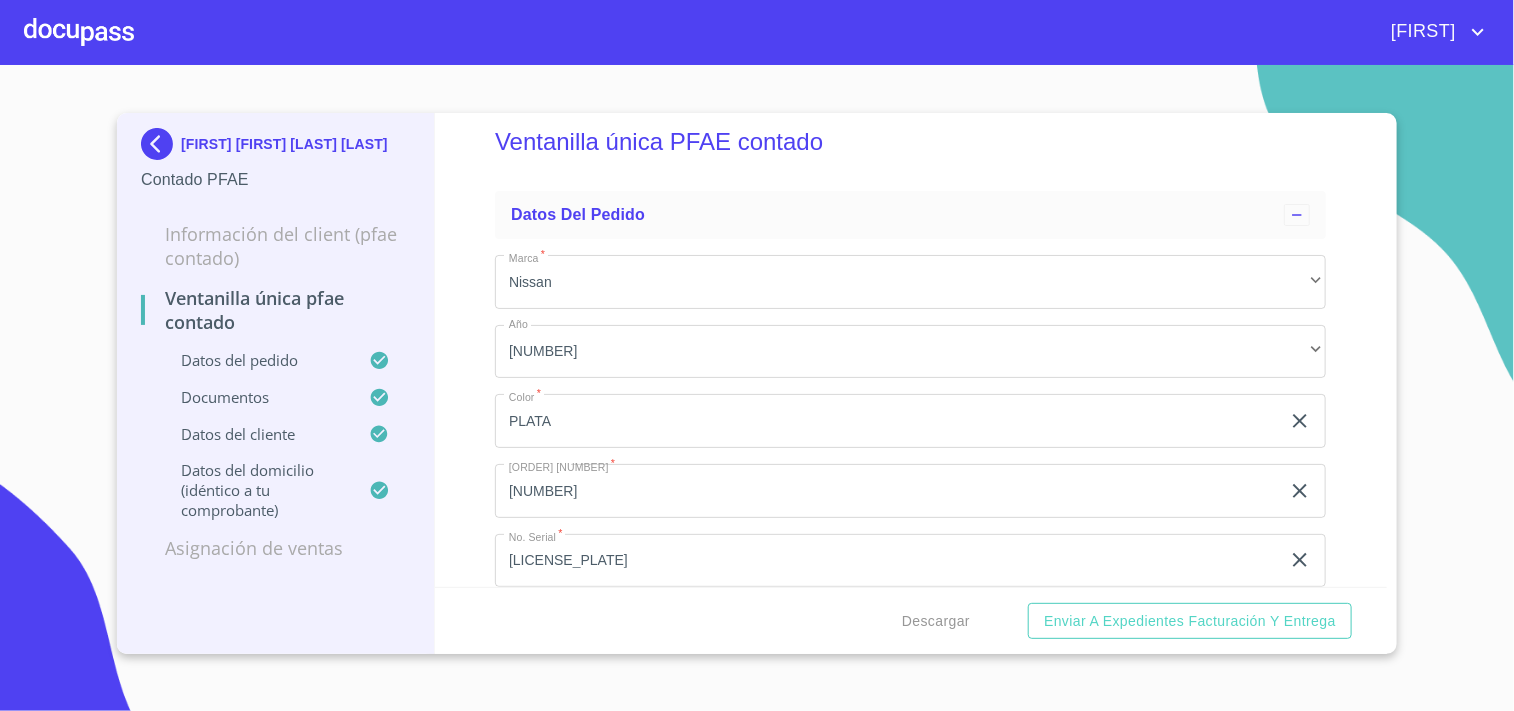 scroll, scrollTop: 0, scrollLeft: 0, axis: both 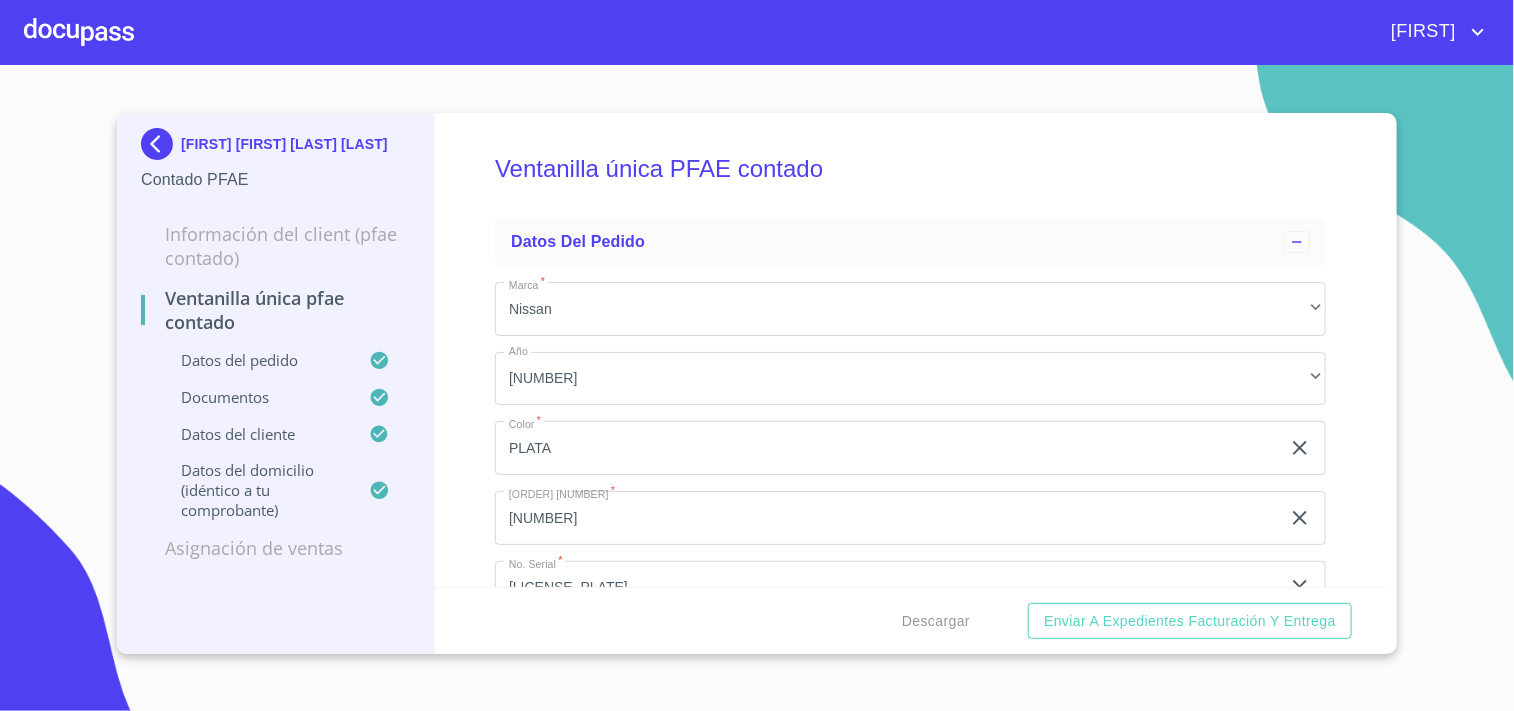 click at bounding box center (161, 144) 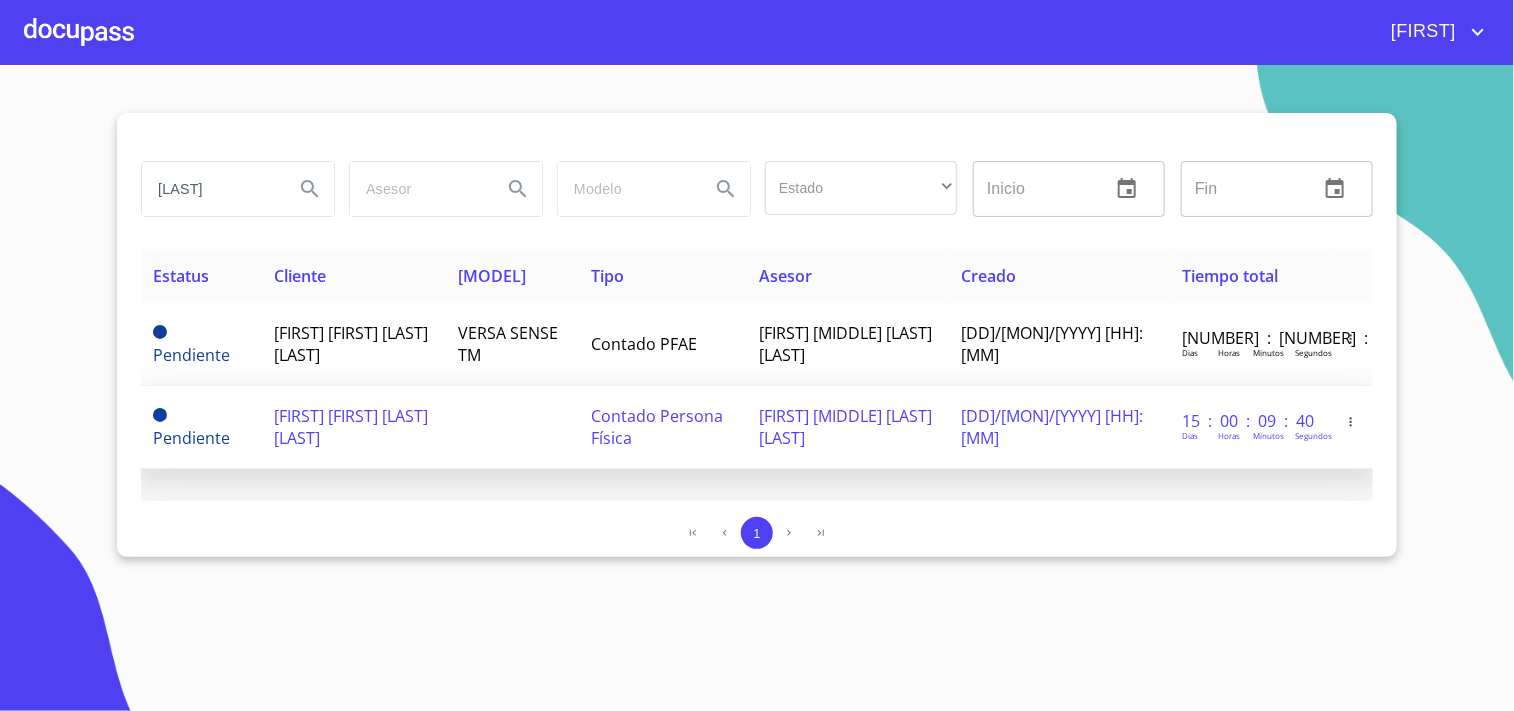 click at bounding box center [513, 427] 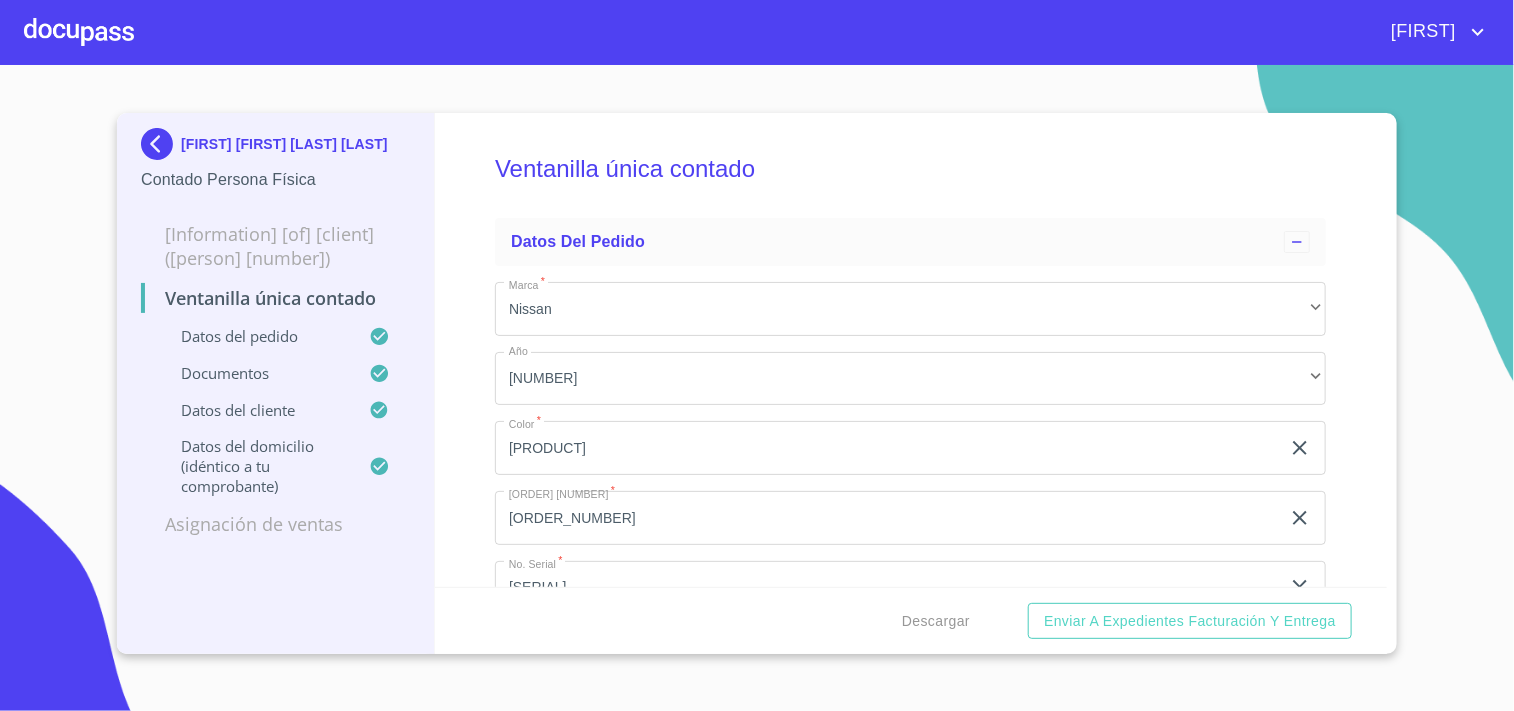 scroll, scrollTop: 0, scrollLeft: 0, axis: both 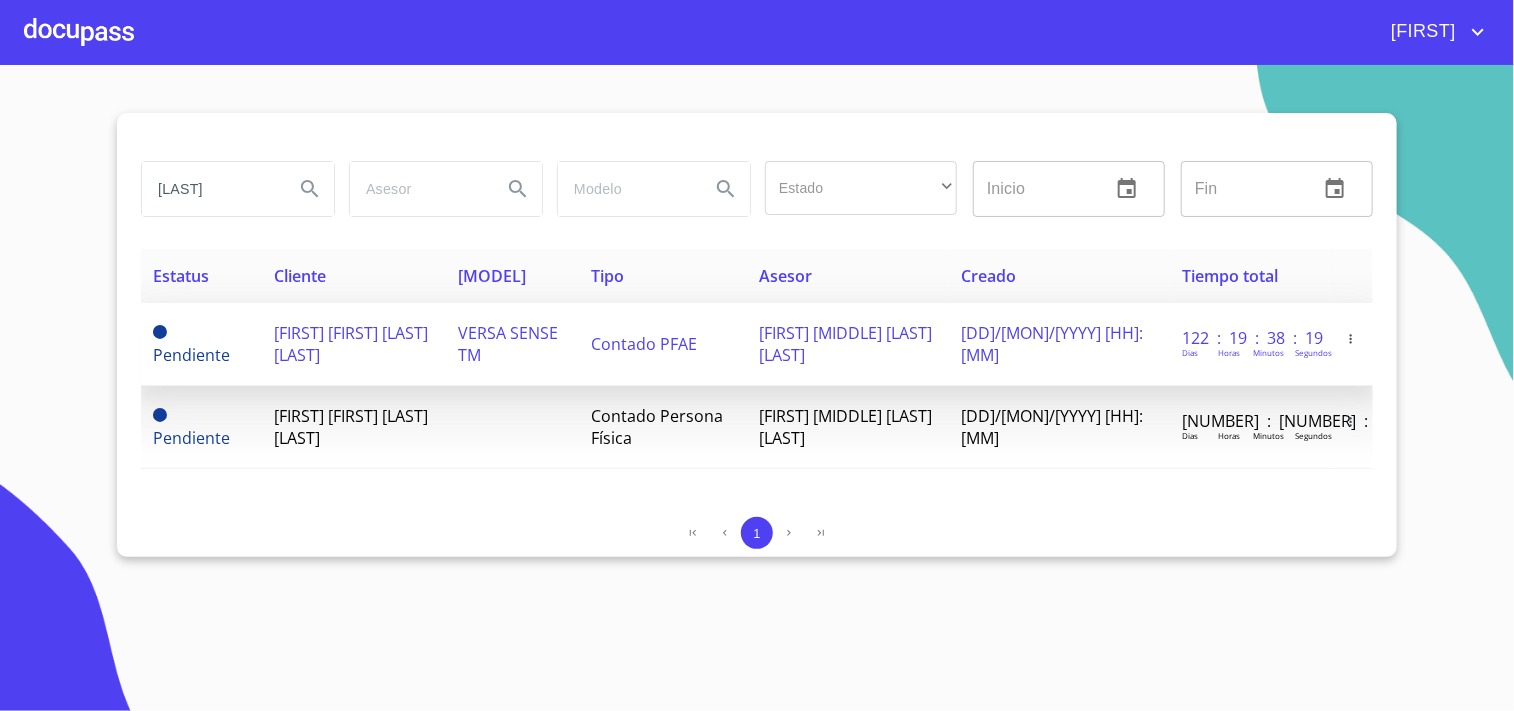 click on "VERSA SENSE TM" at bounding box center [513, 344] 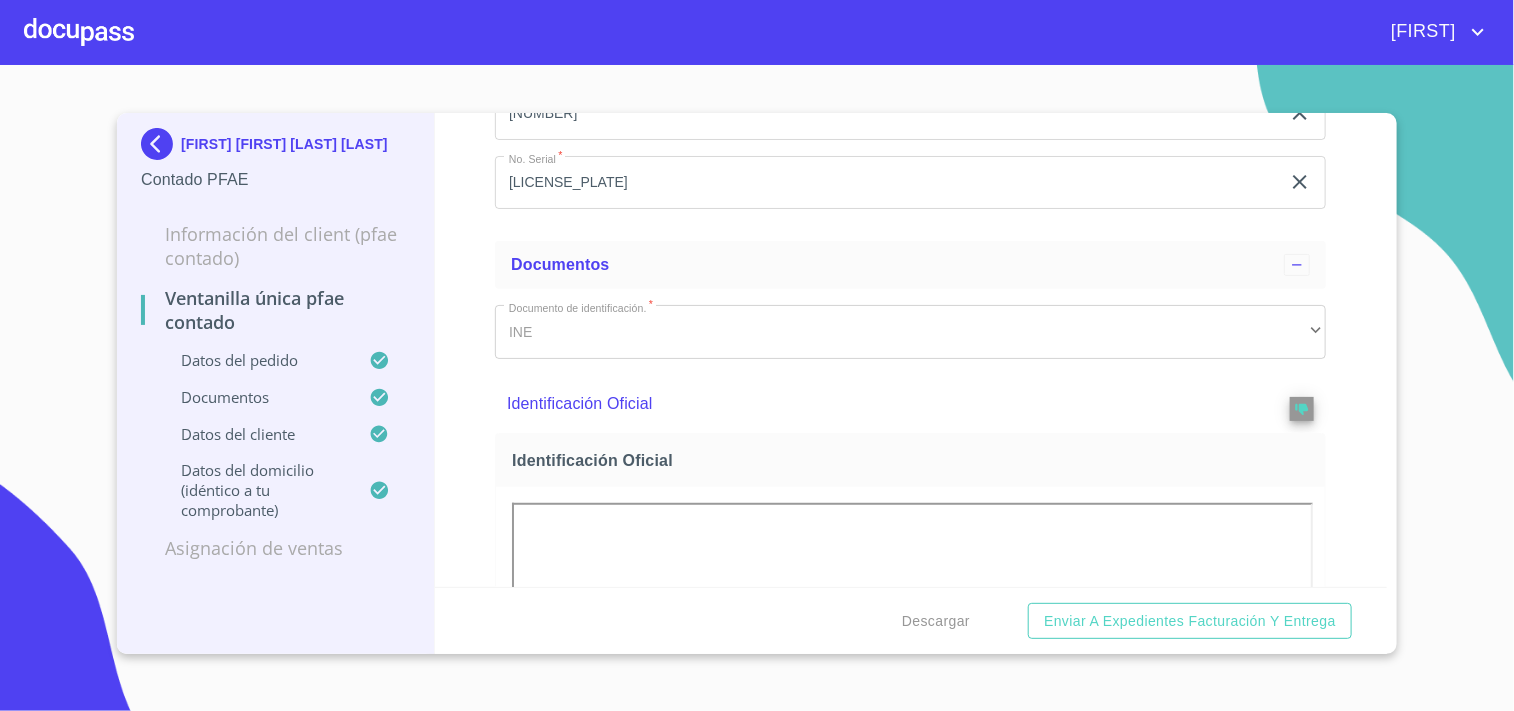 scroll, scrollTop: 444, scrollLeft: 0, axis: vertical 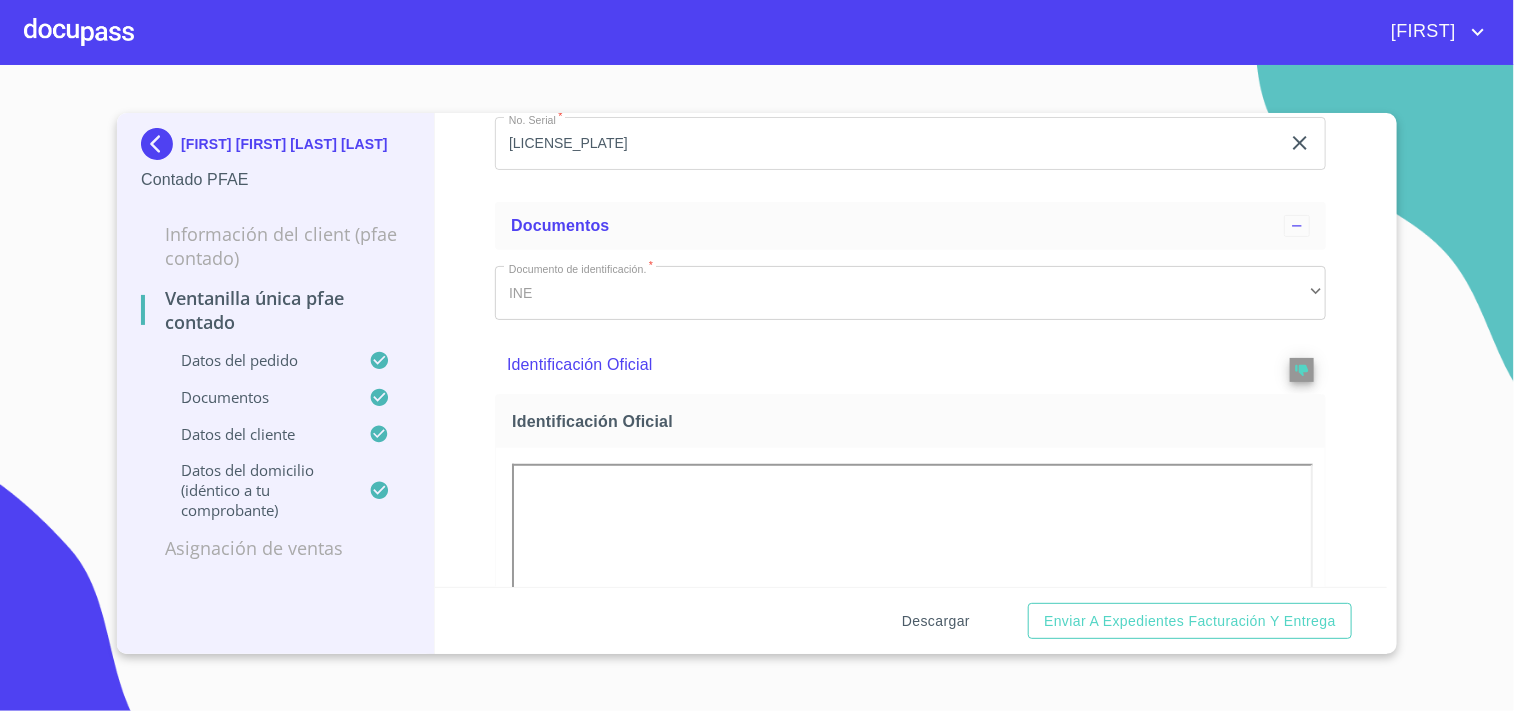 click on "Descargar" at bounding box center (936, 621) 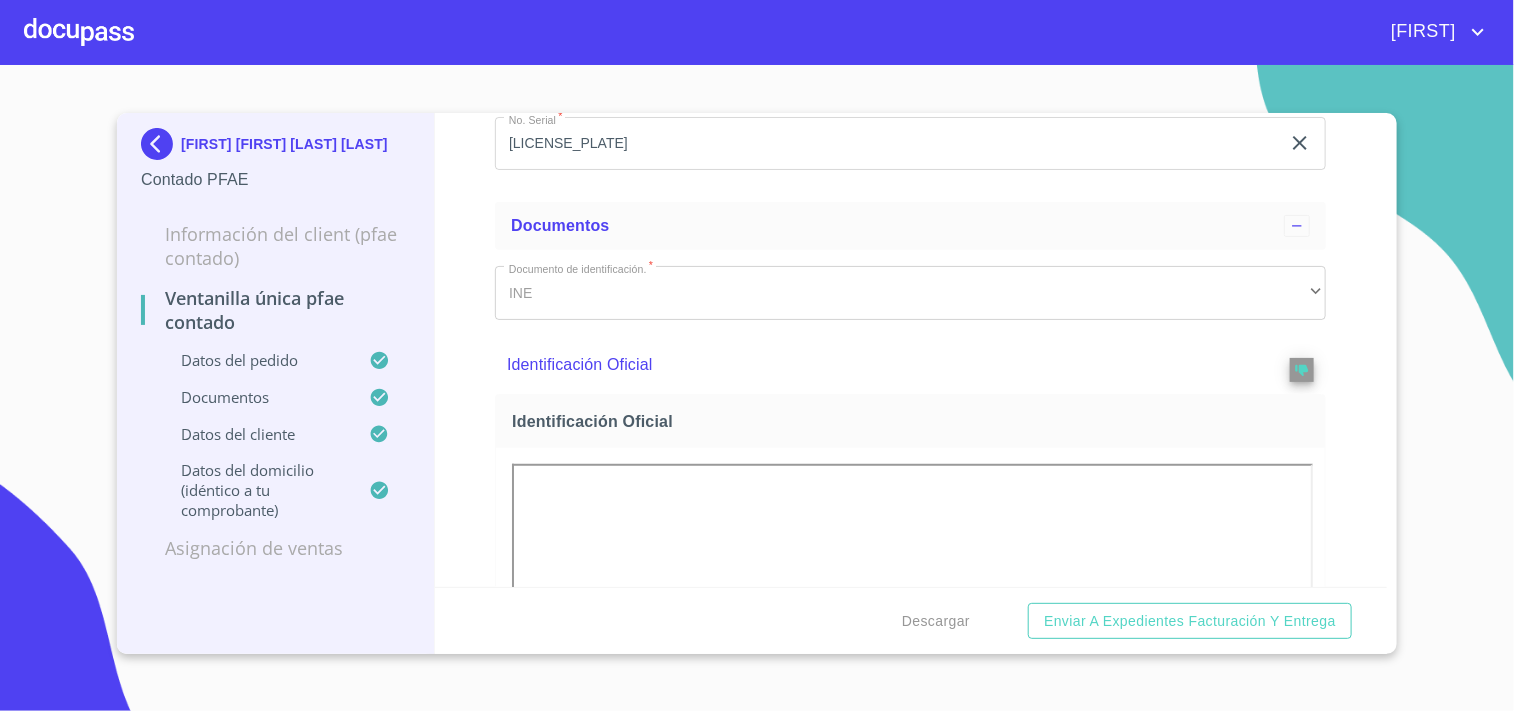click at bounding box center (161, 144) 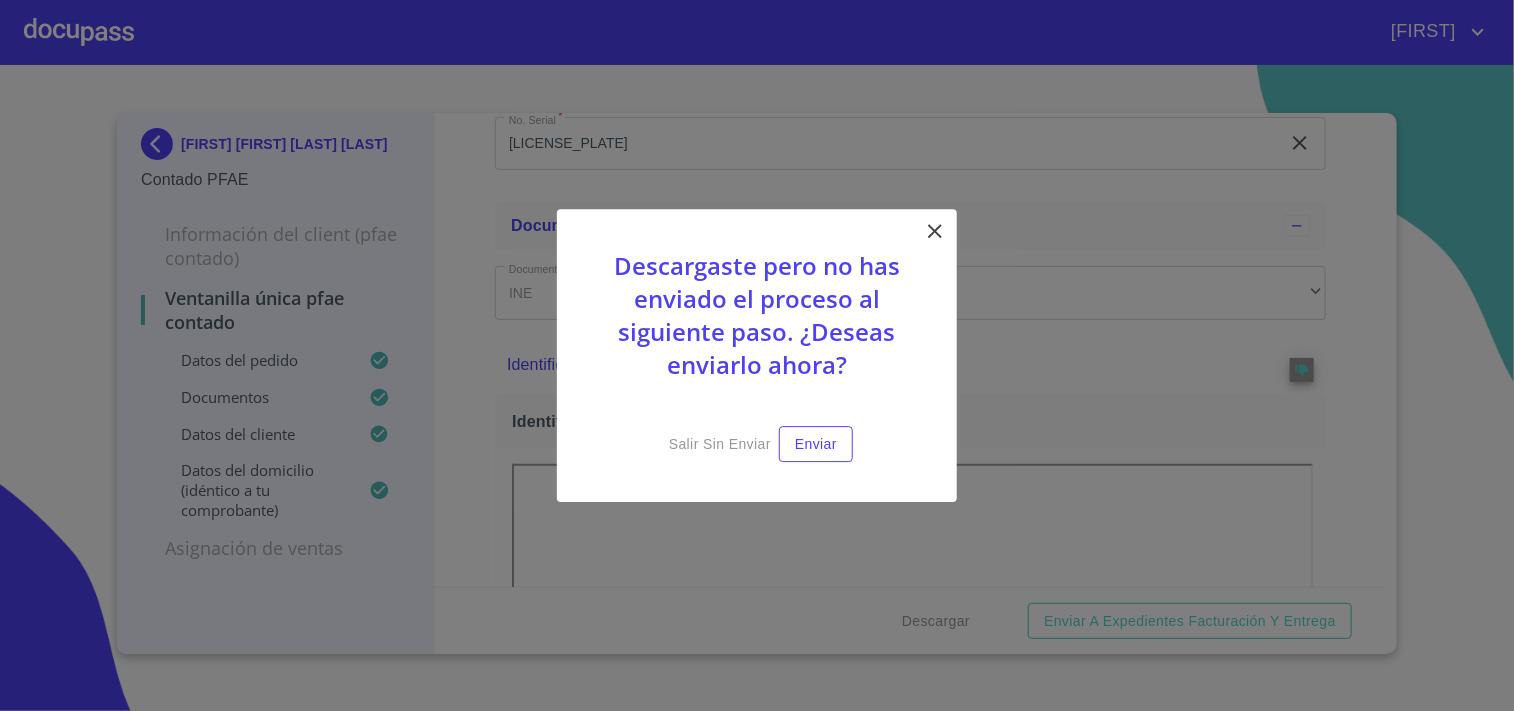 click 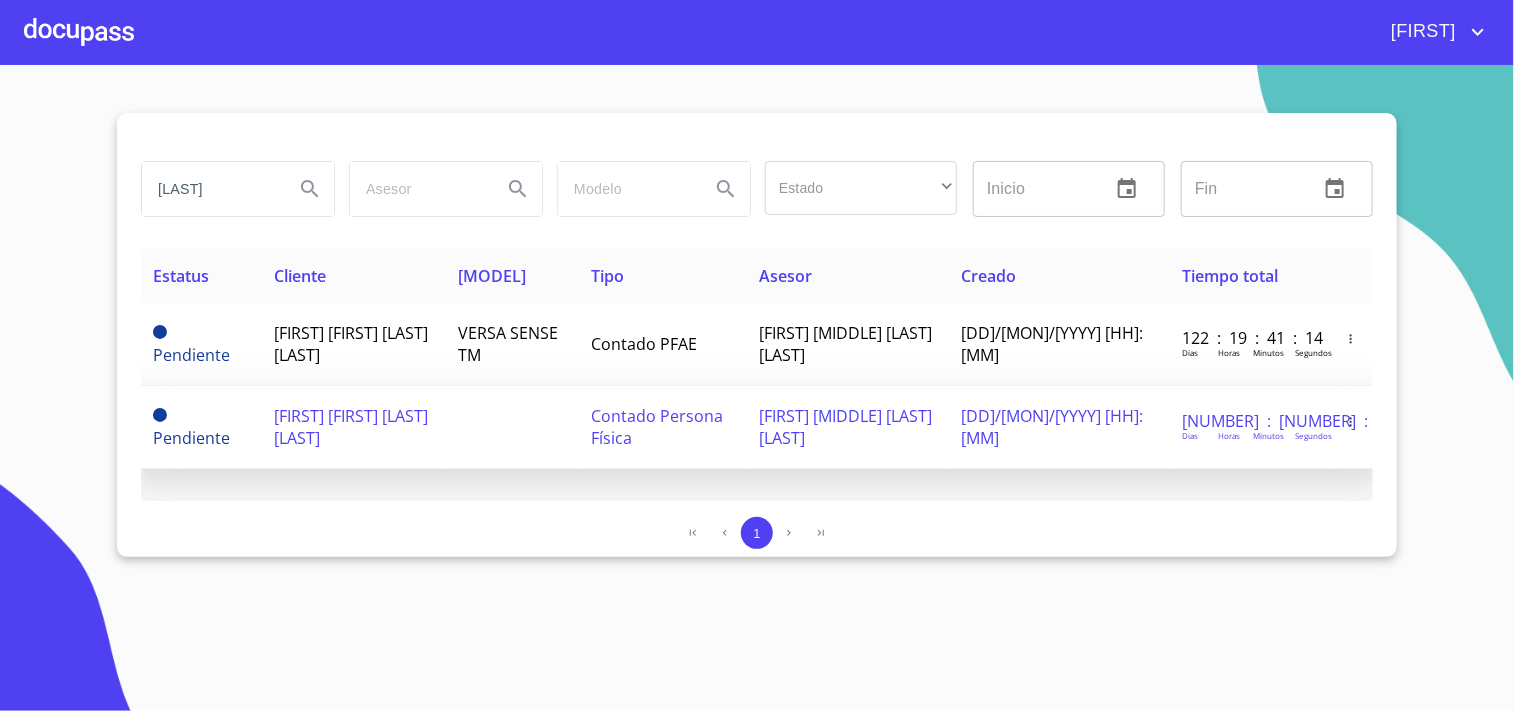click on "[FIRST] [MIDDLE] [LAST] [LAST]" at bounding box center (849, 427) 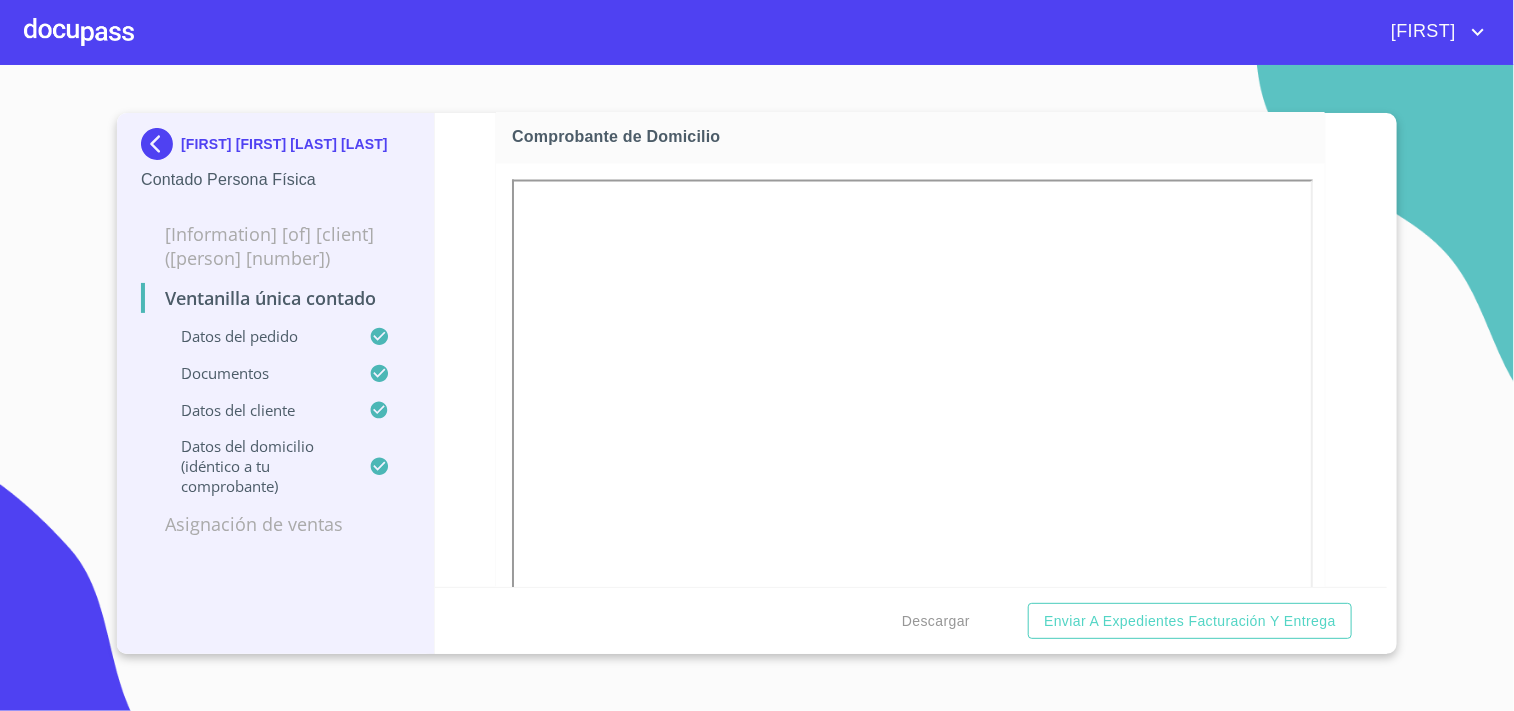 scroll, scrollTop: 1555, scrollLeft: 0, axis: vertical 